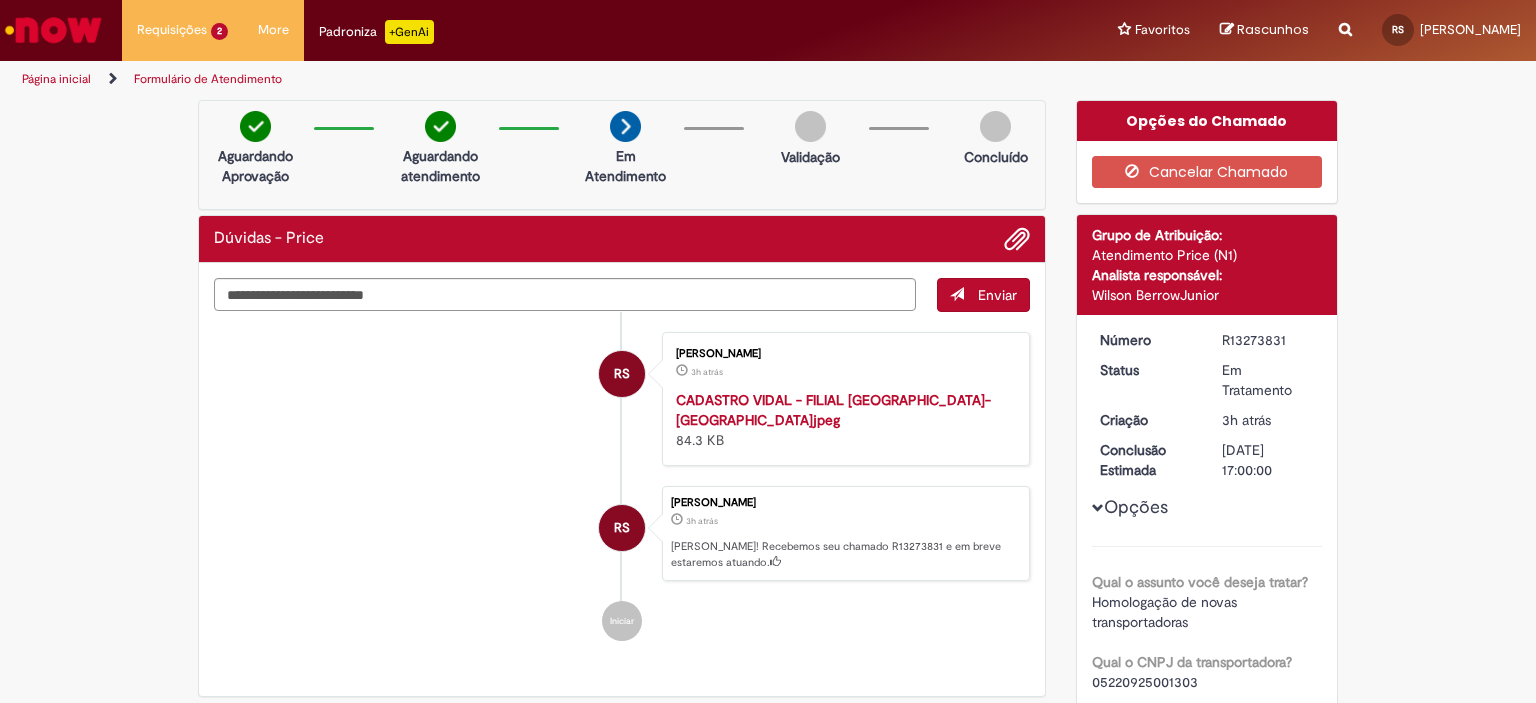 scroll, scrollTop: 0, scrollLeft: 0, axis: both 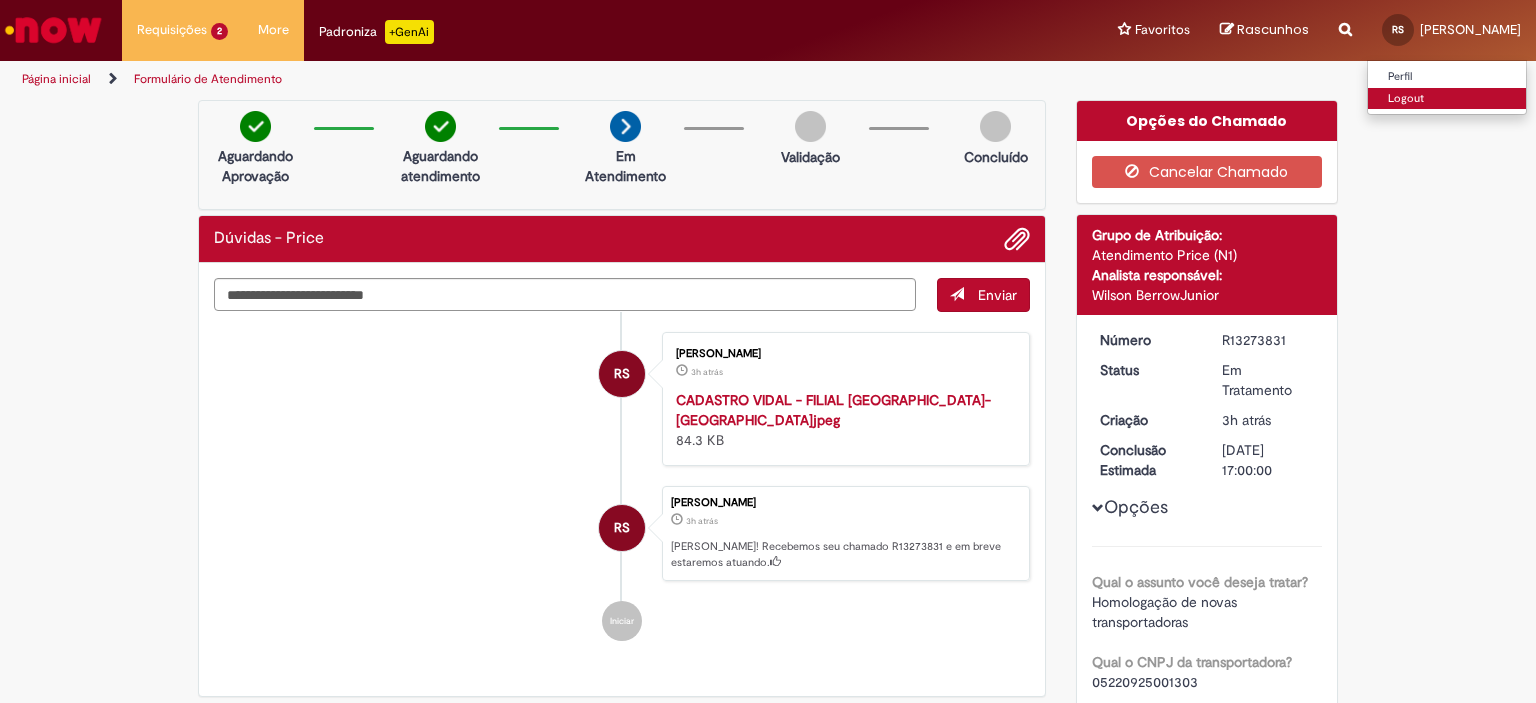 click on "Logout" at bounding box center (1447, 99) 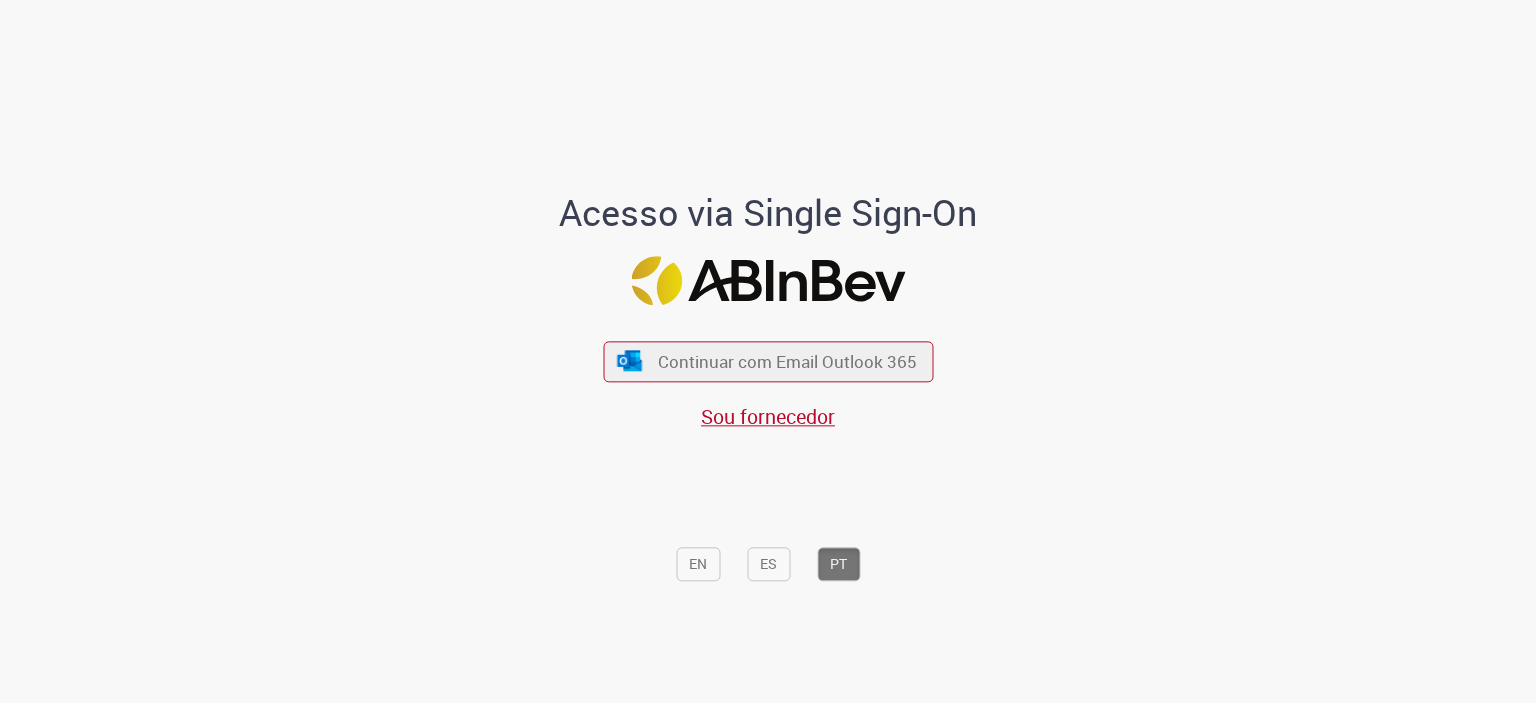 scroll, scrollTop: 0, scrollLeft: 0, axis: both 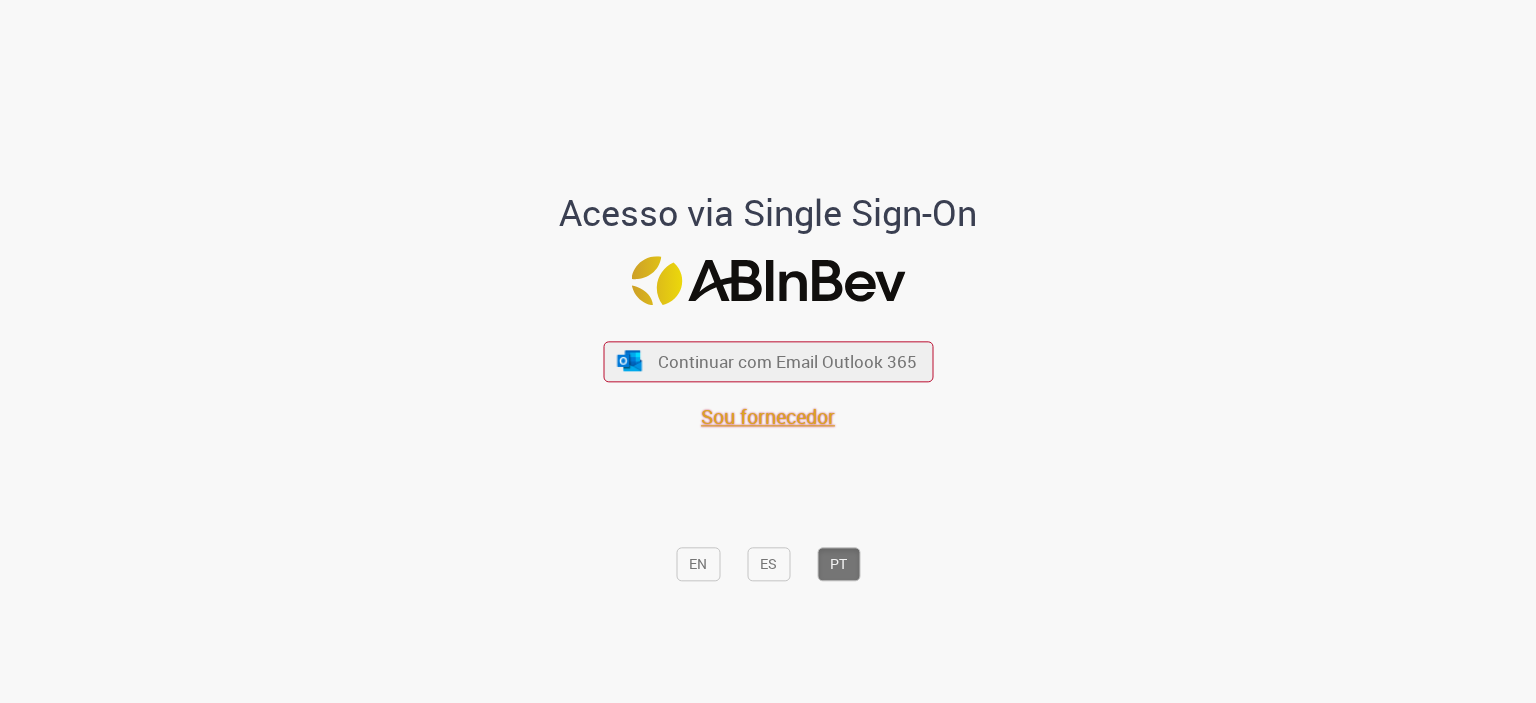 click on "Sou fornecedor" at bounding box center (768, 416) 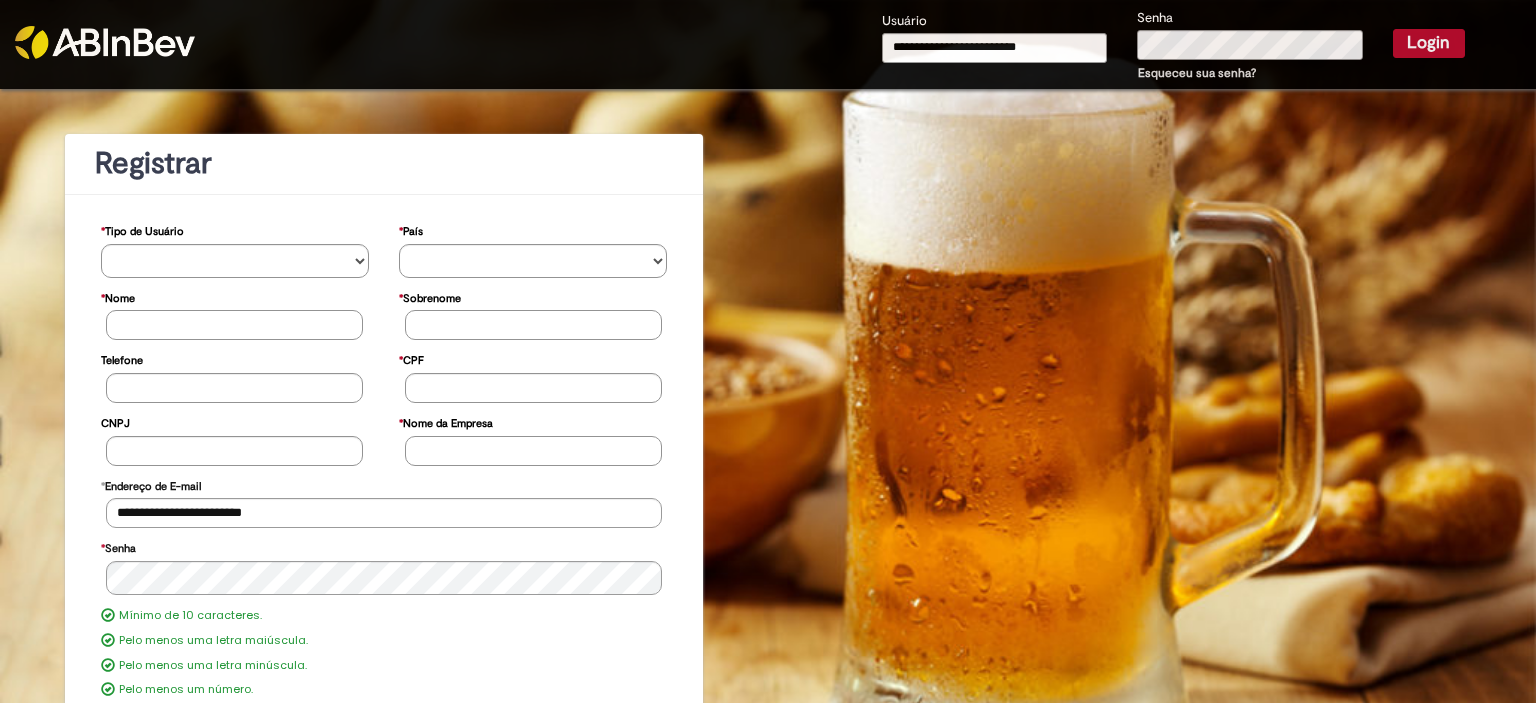 scroll, scrollTop: 0, scrollLeft: 0, axis: both 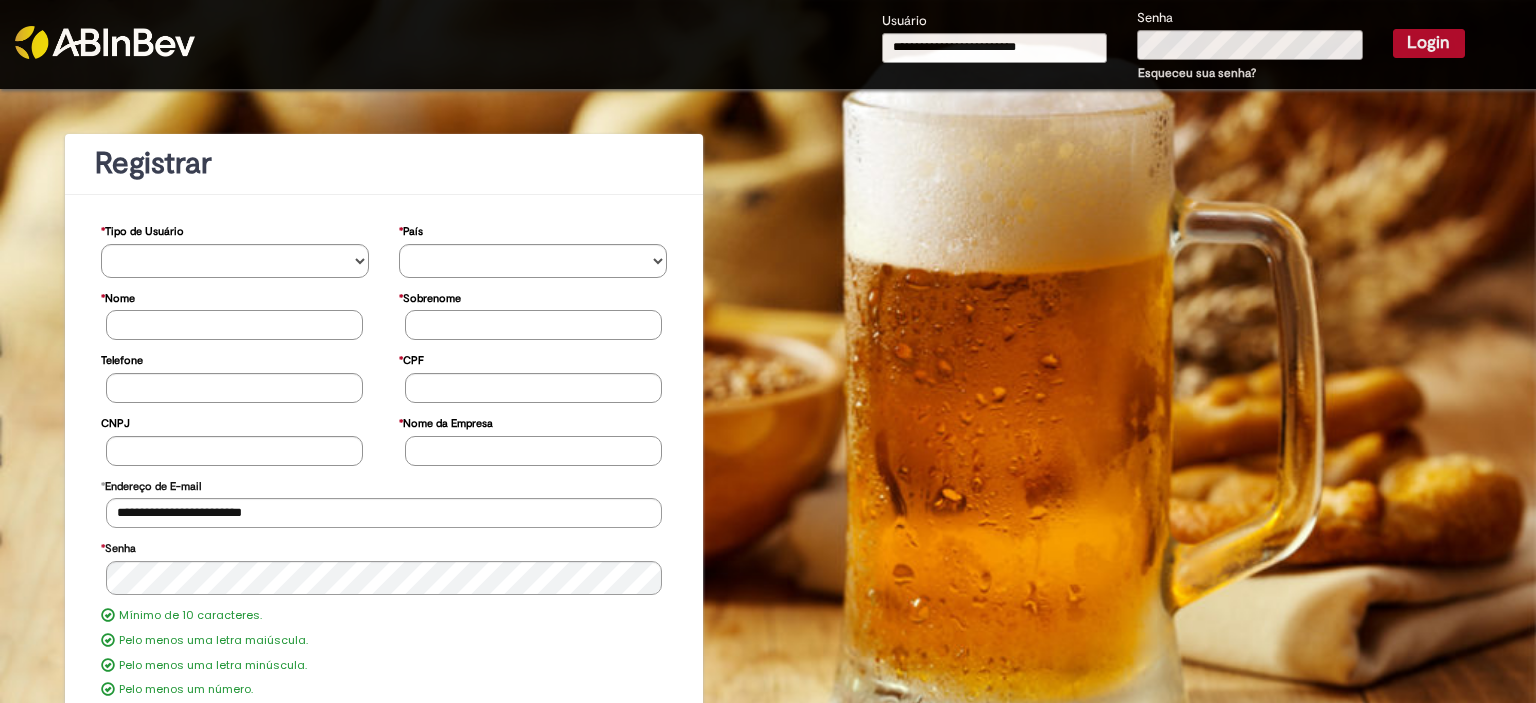 type on "**********" 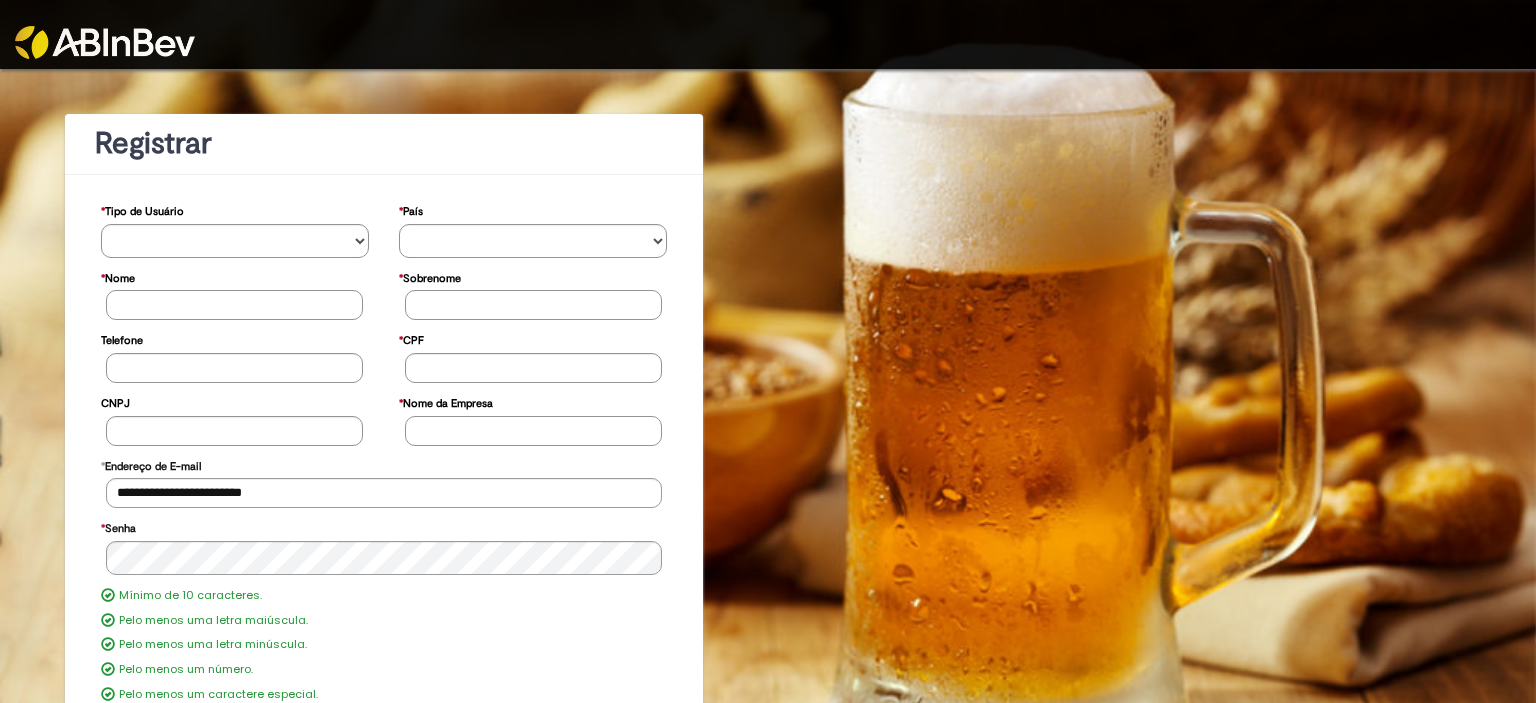 scroll, scrollTop: 0, scrollLeft: 0, axis: both 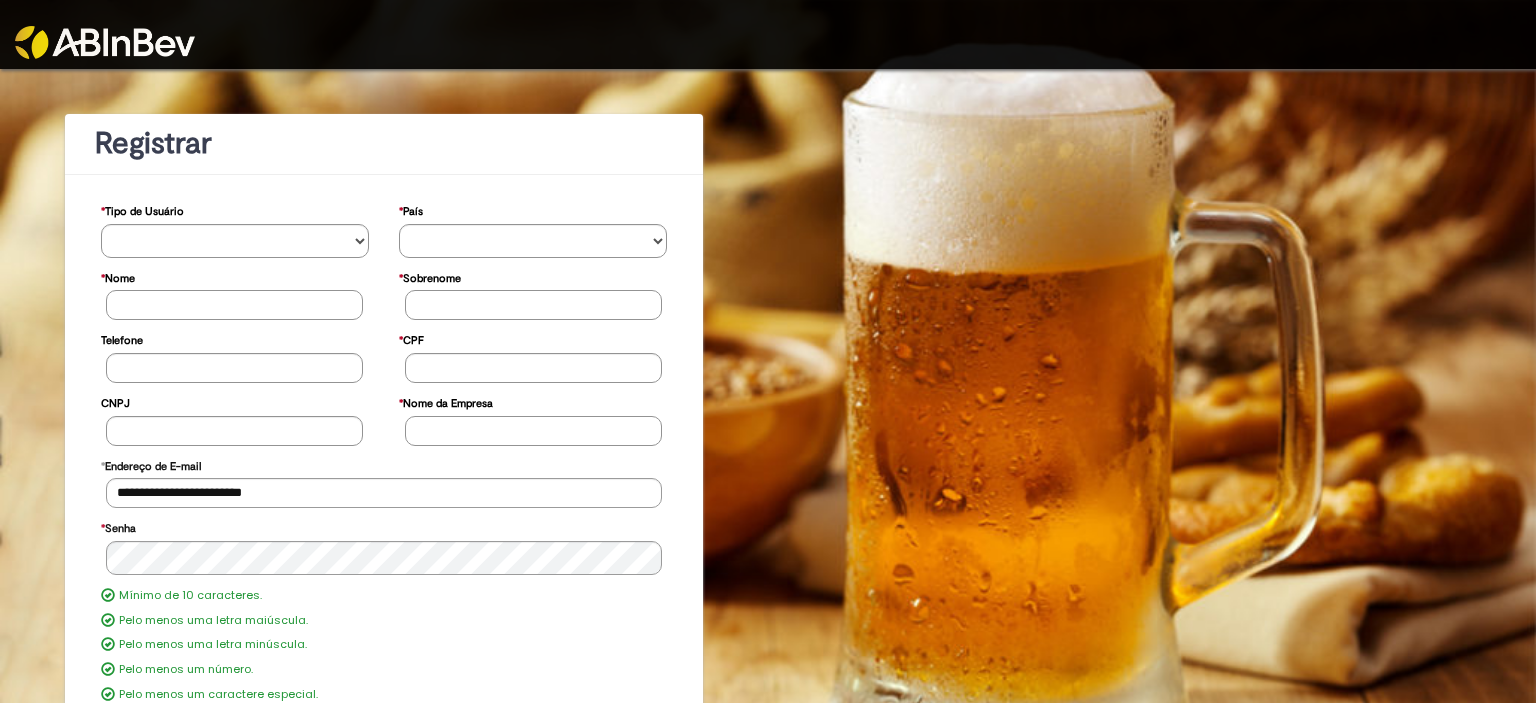click at bounding box center [105, 42] 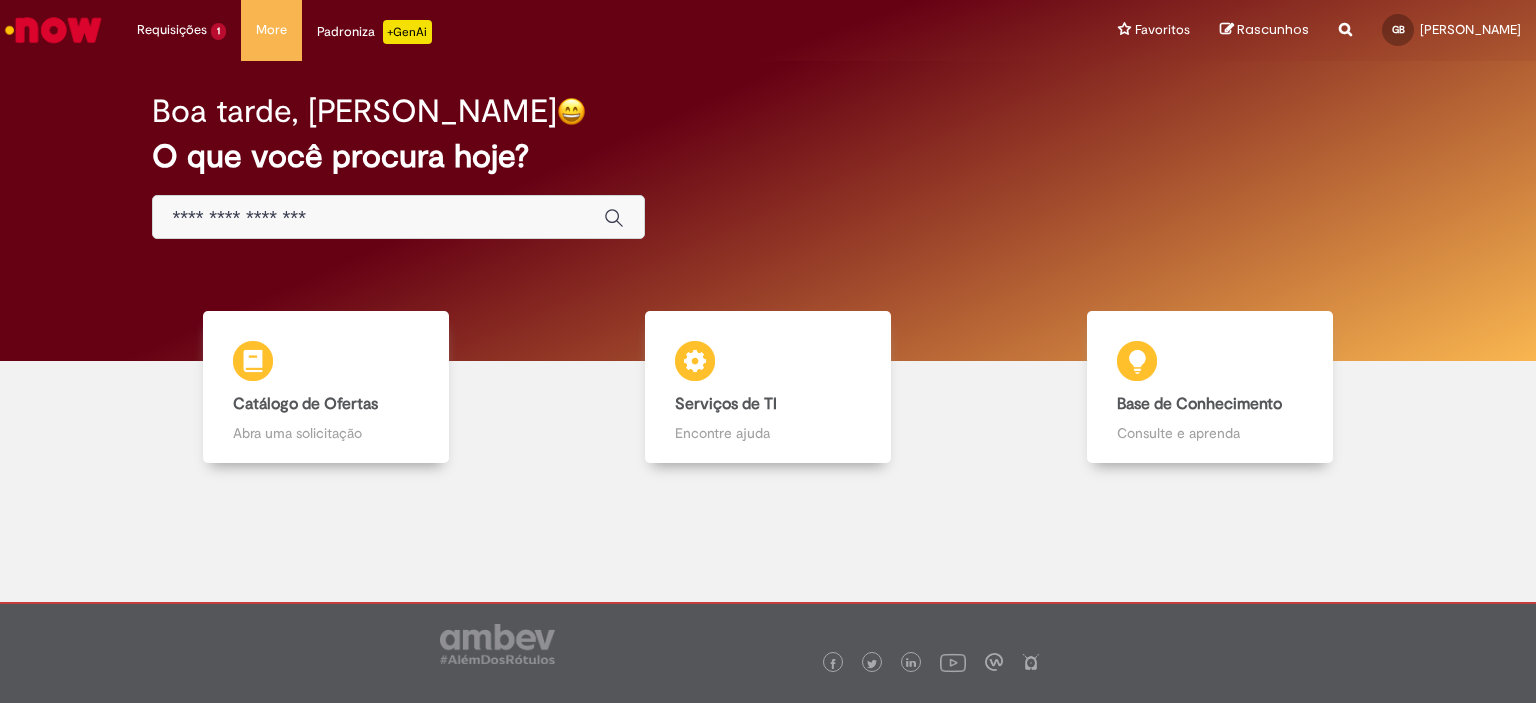 scroll, scrollTop: 0, scrollLeft: 0, axis: both 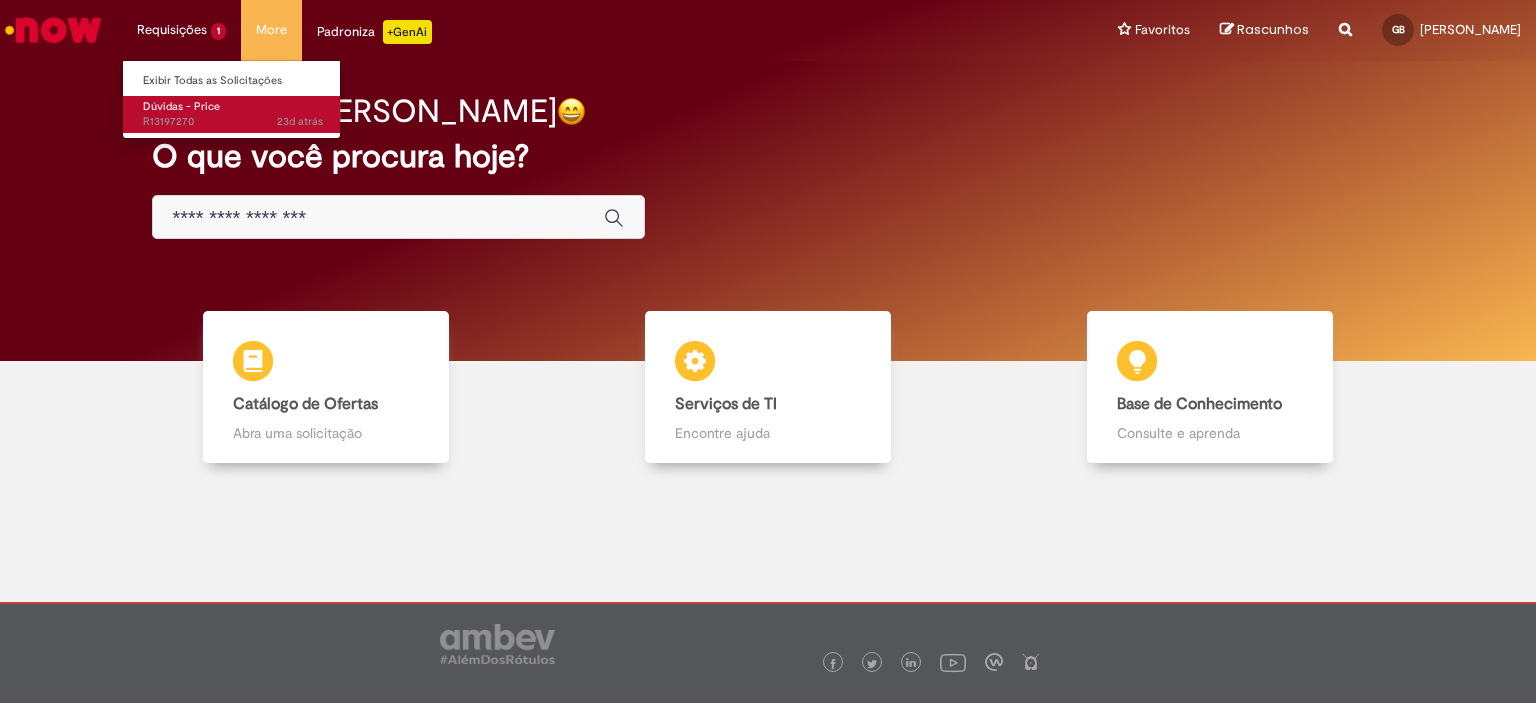 click on "Dúvidas - Price" at bounding box center (181, 106) 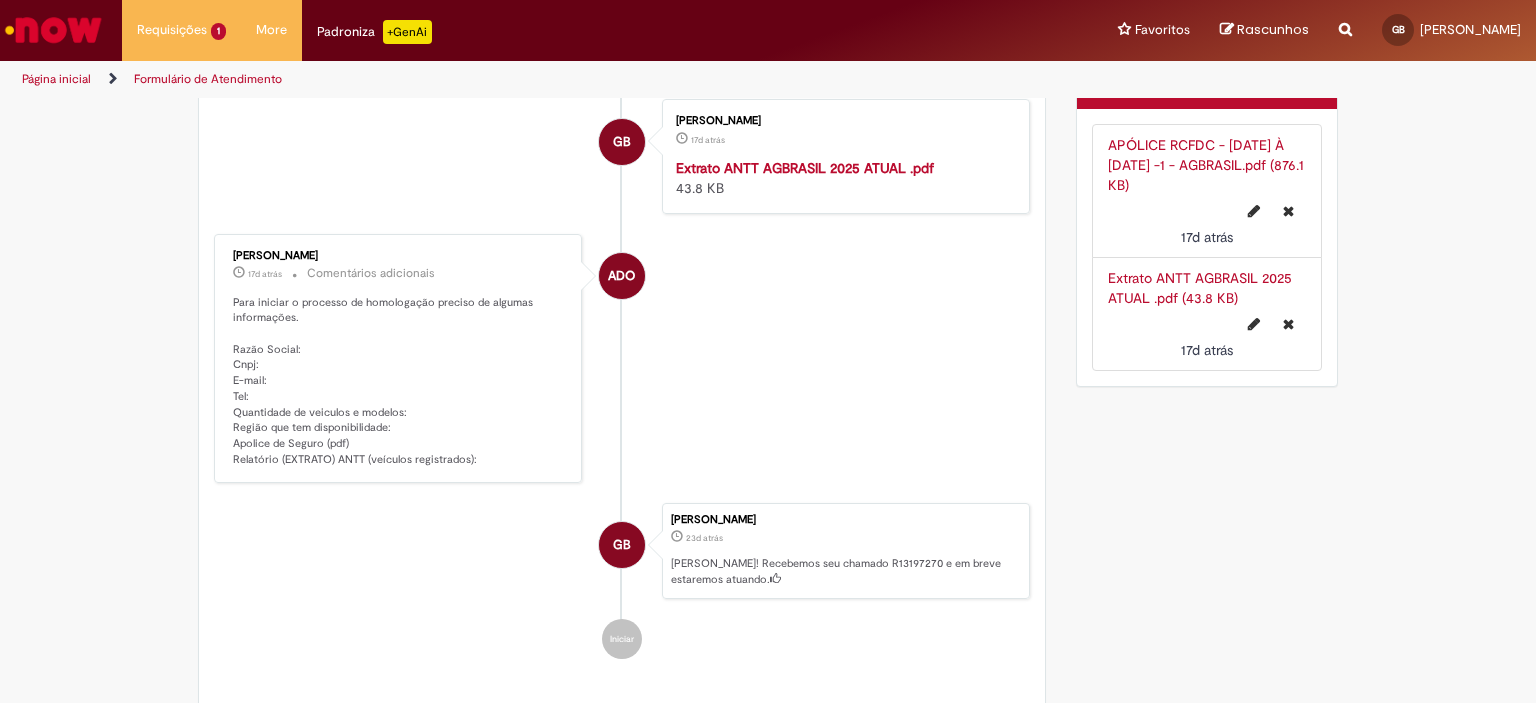 scroll, scrollTop: 1104, scrollLeft: 0, axis: vertical 